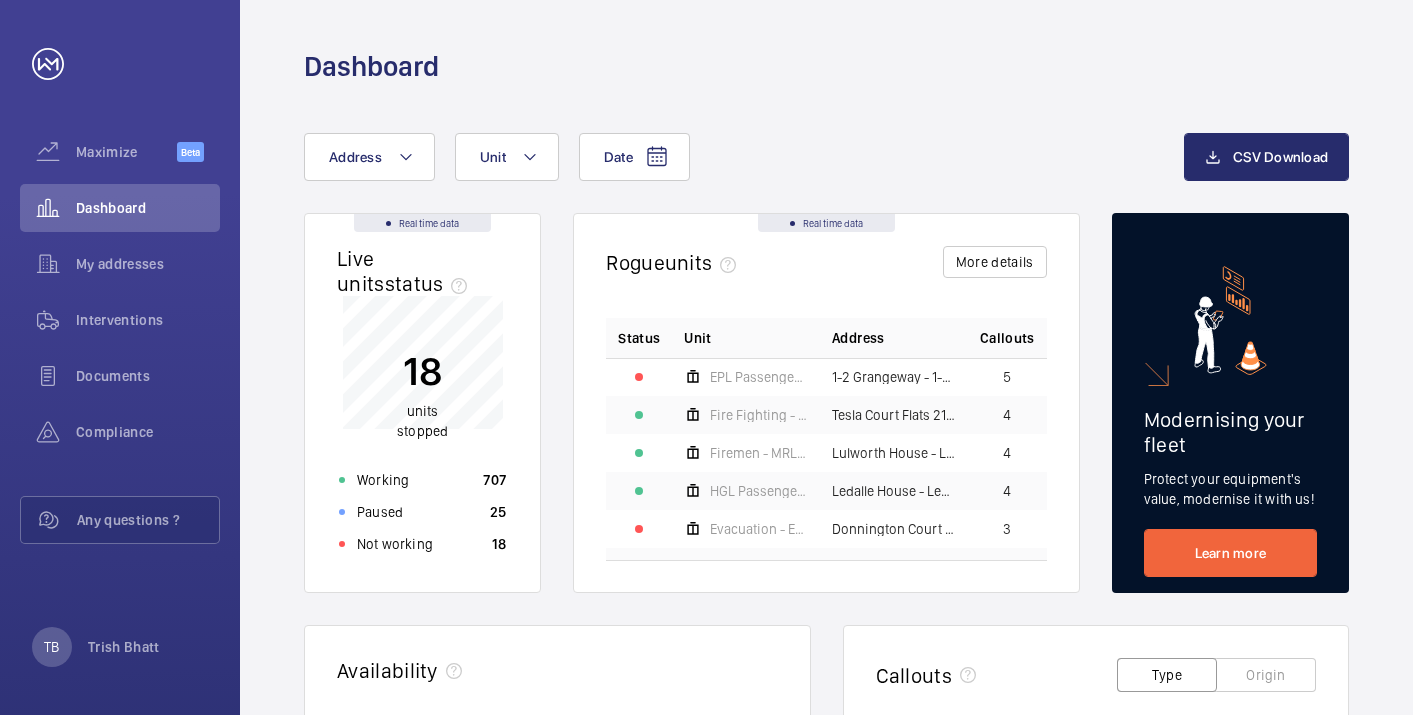 click on "Not working 18" 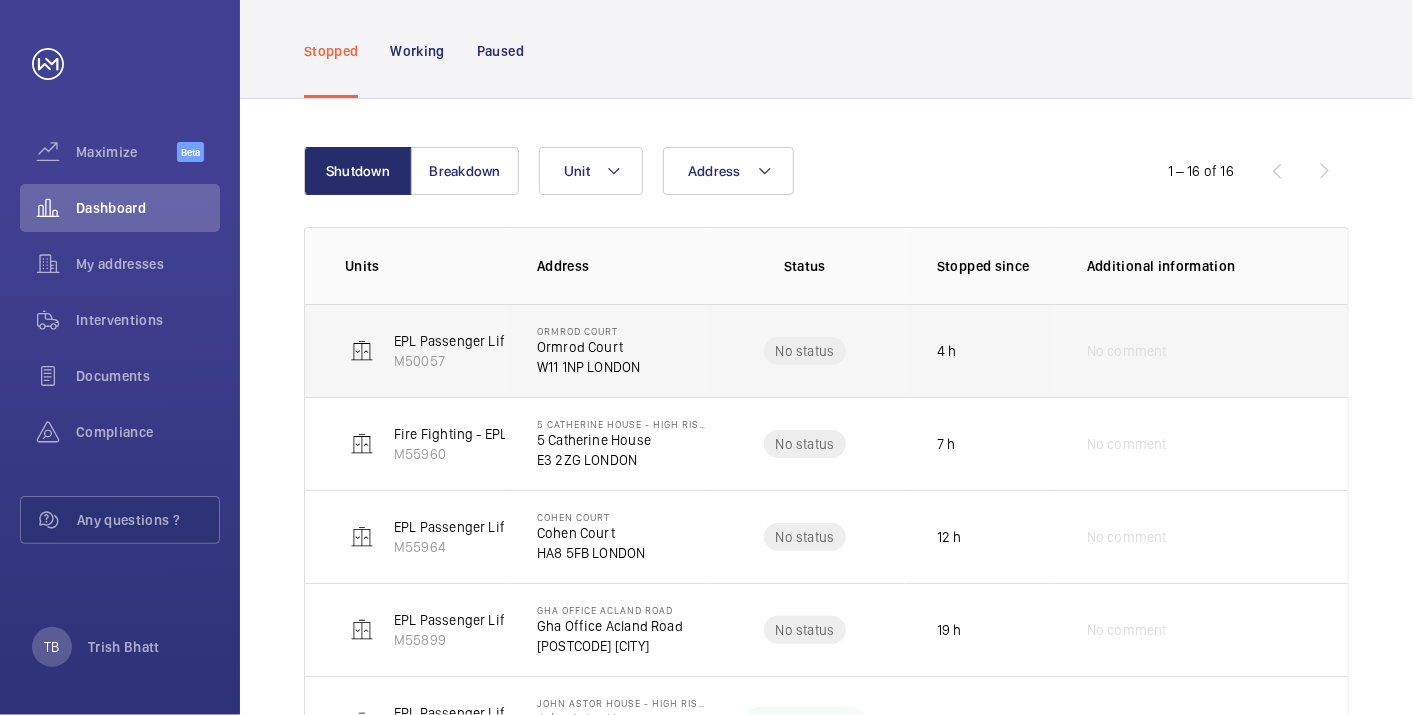 scroll, scrollTop: 0, scrollLeft: 0, axis: both 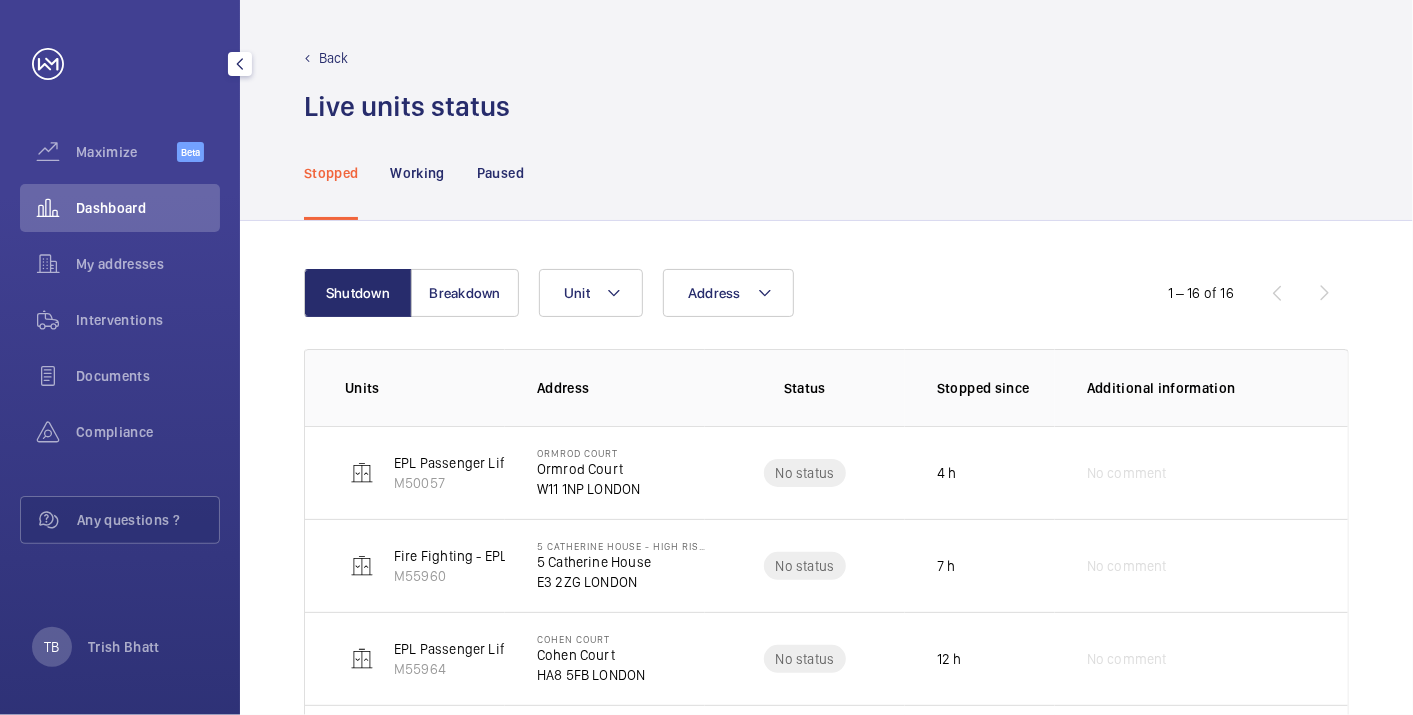click on "Dashboard" 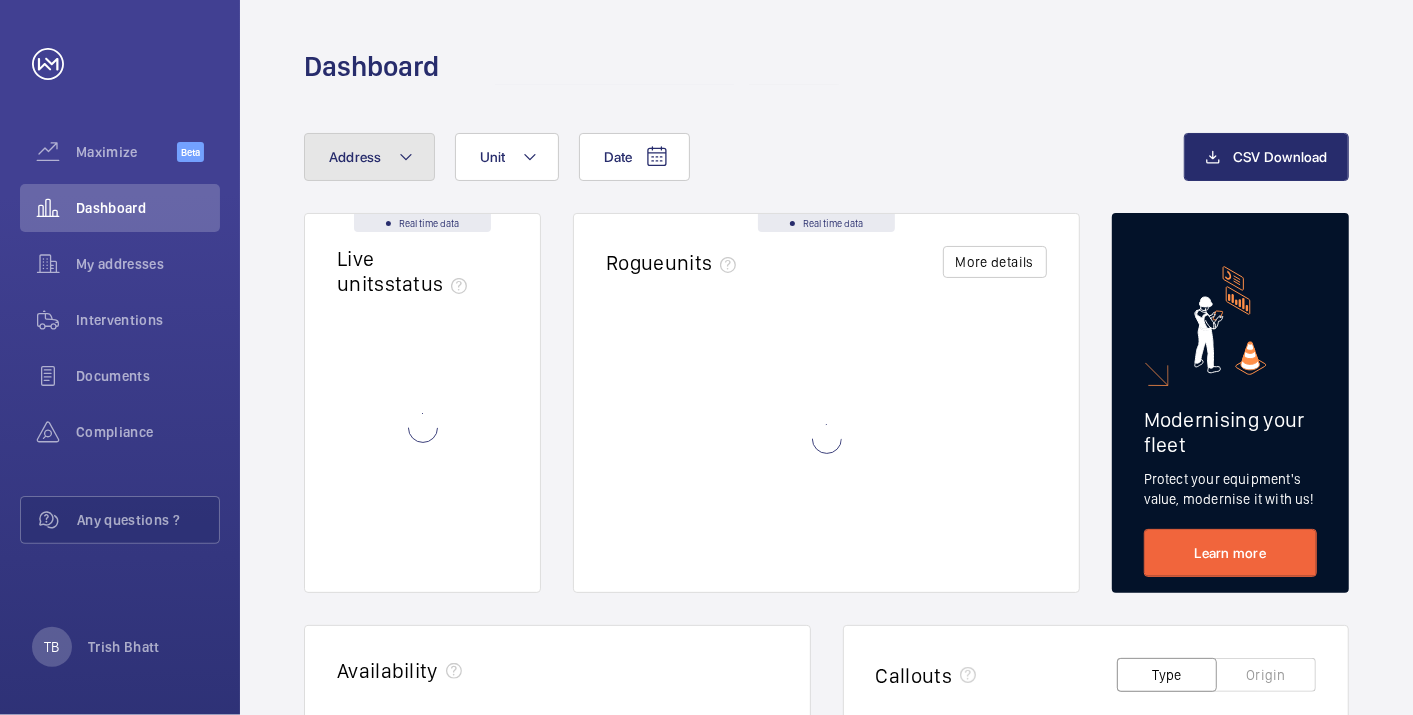 click on "Address" 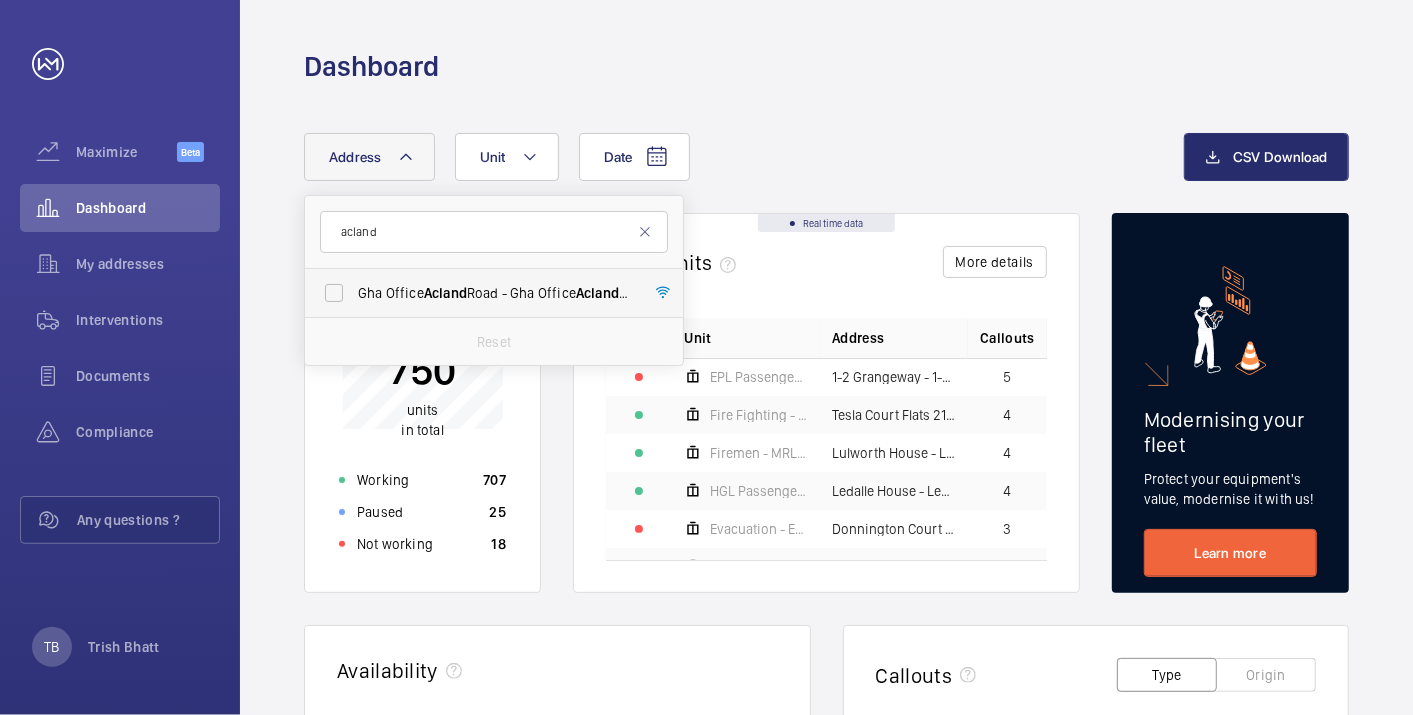 type on "acland" 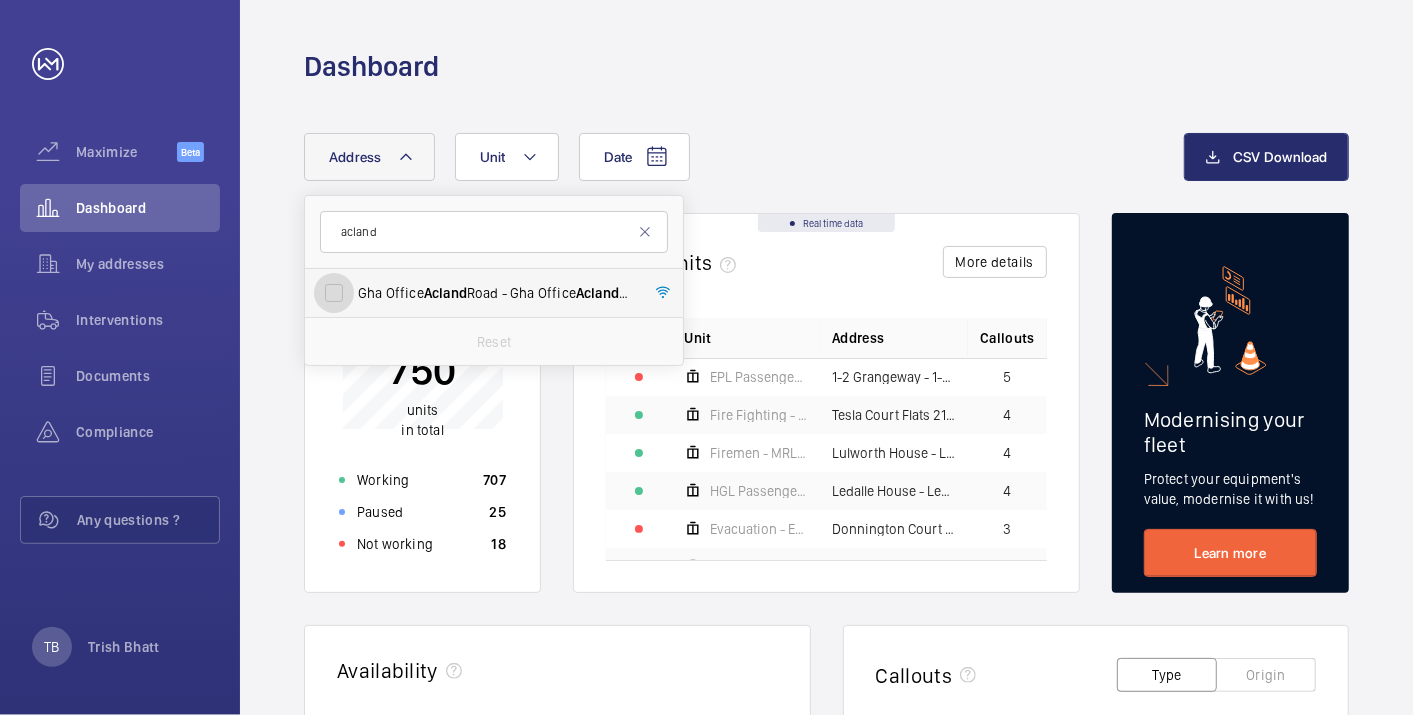 click on "Gha Office Acland Road - Gha Office Acland Road, [CITY] [POSTCODE]" at bounding box center (334, 293) 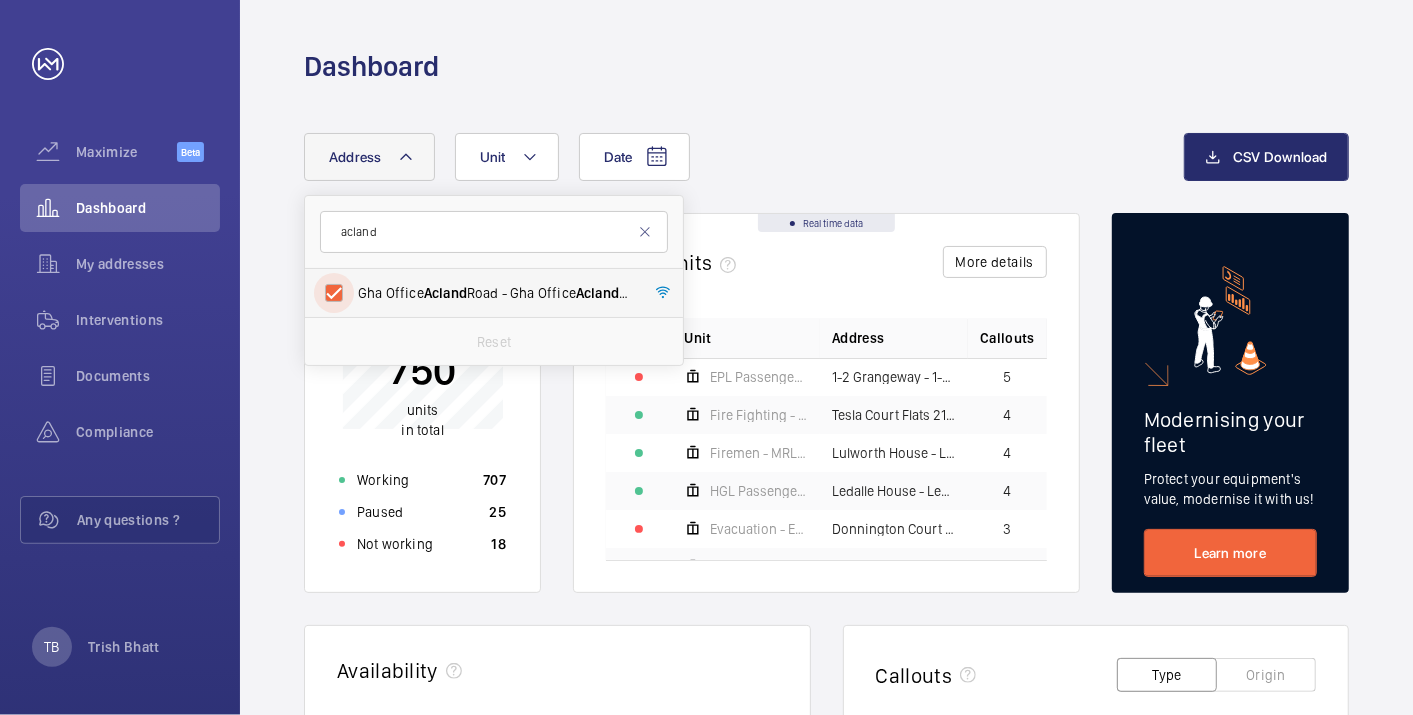 checkbox on "true" 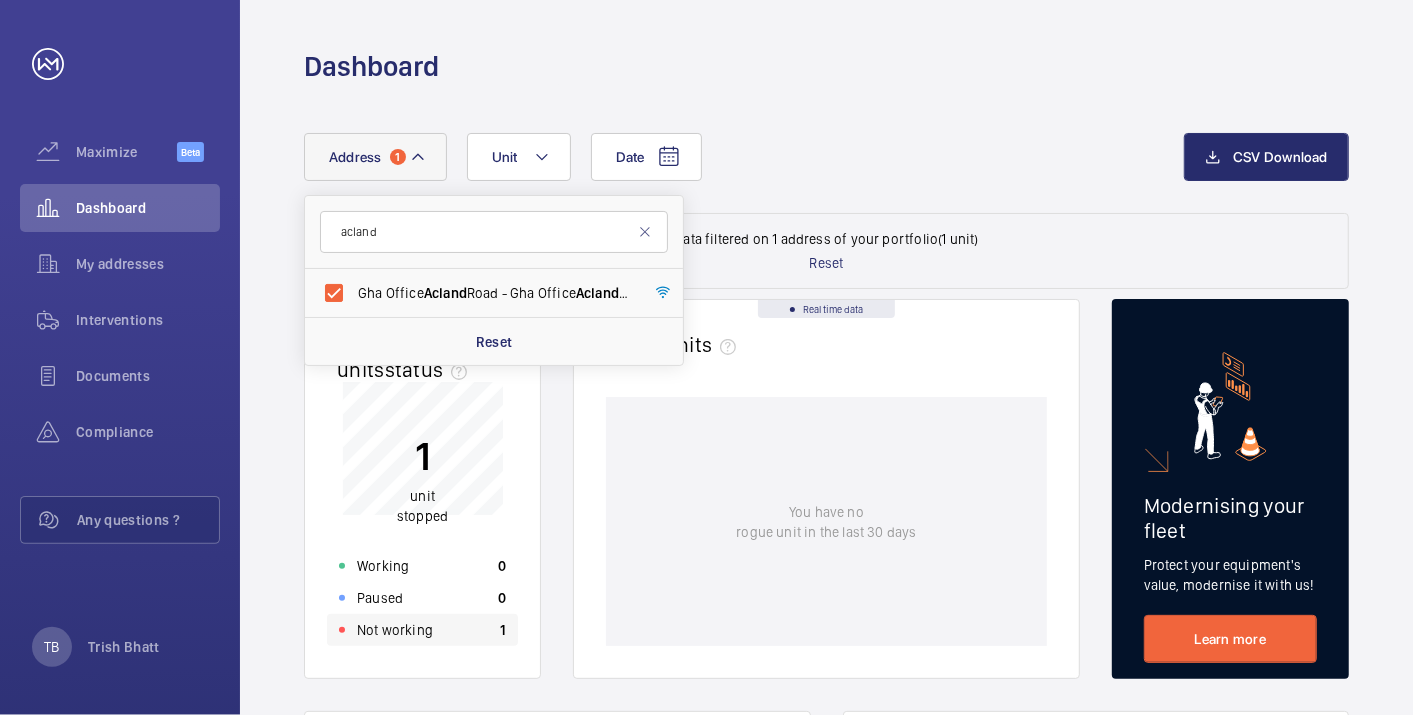 click on "Not working 1" 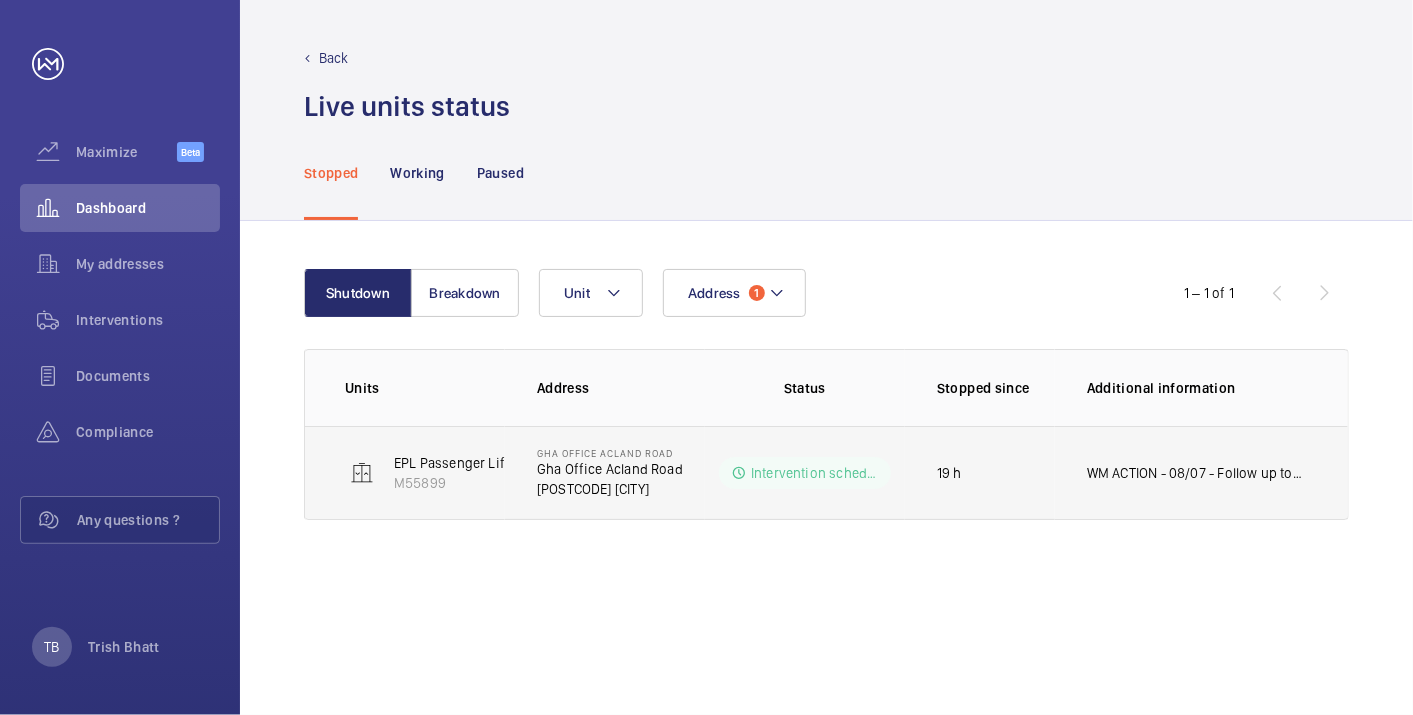 click on "WM ACTION - 08/07 - Follow up today
07/08 - No access" 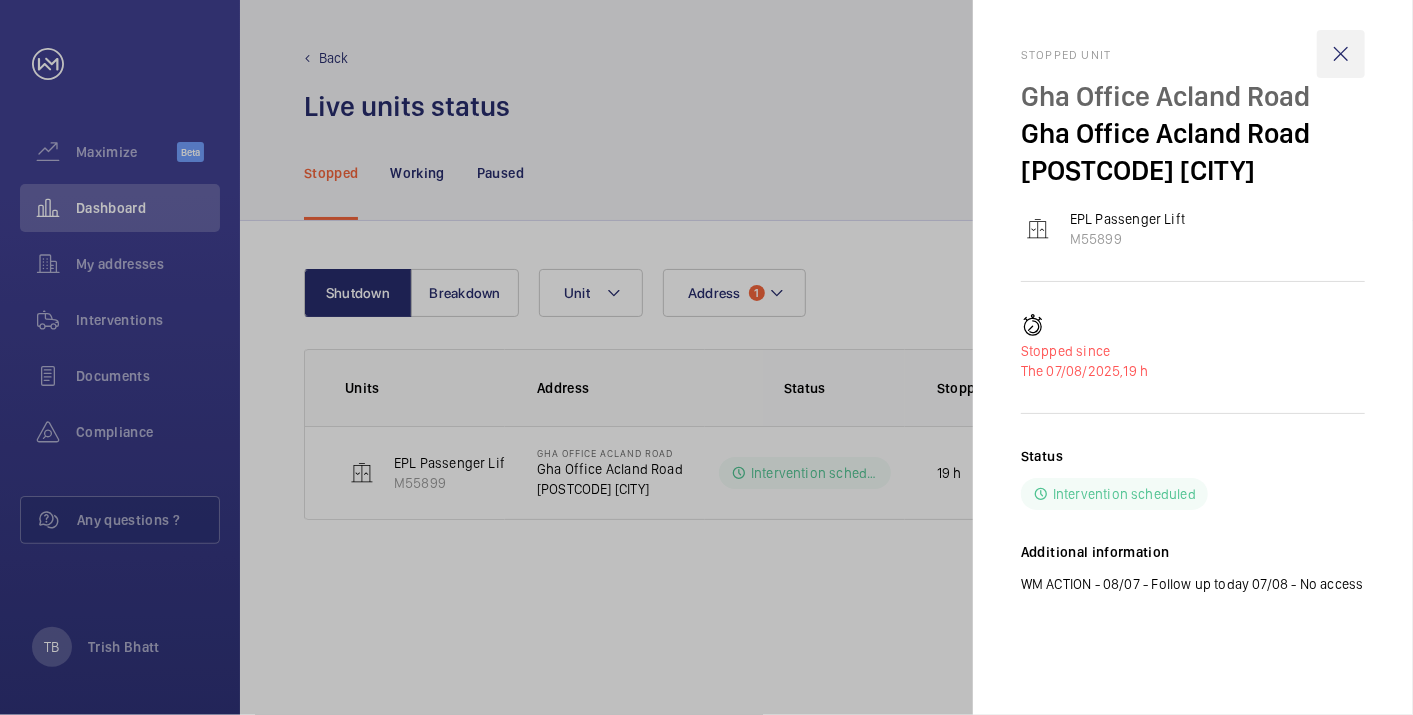 click 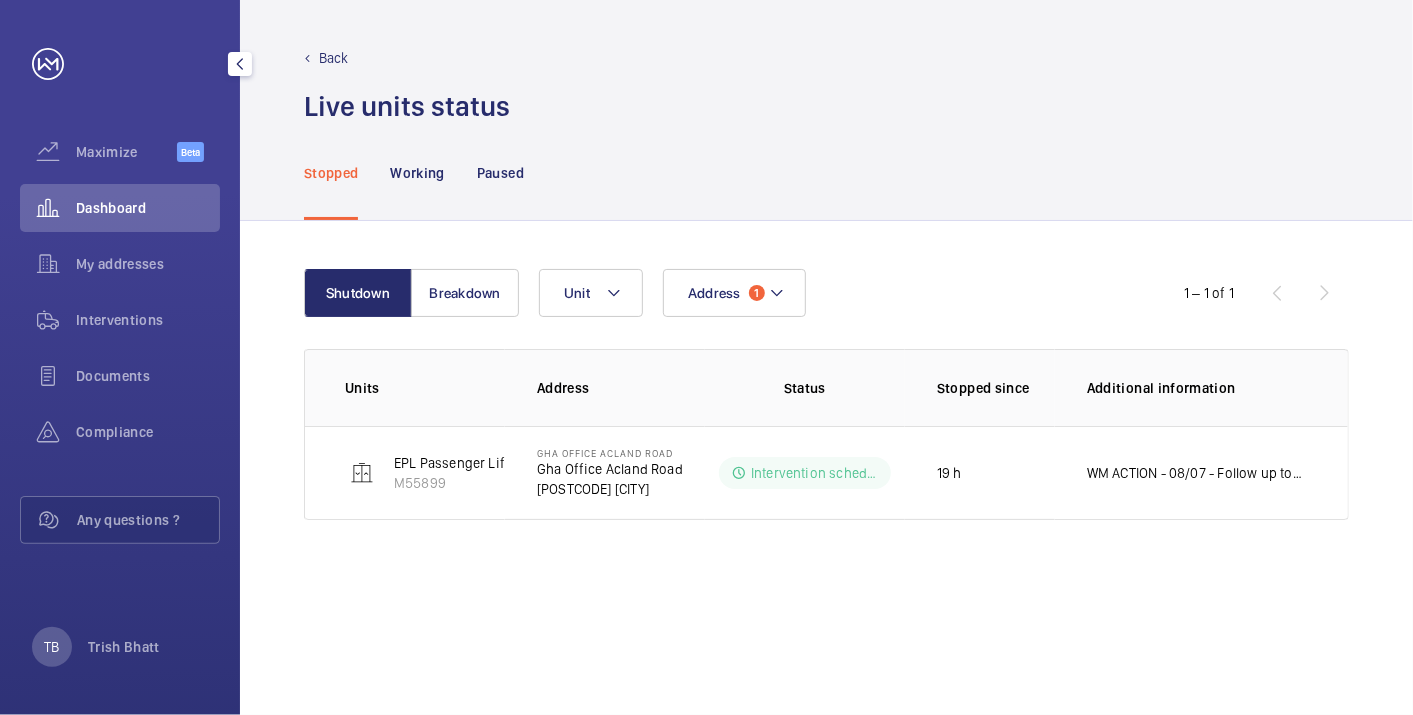 click on "Dashboard" 